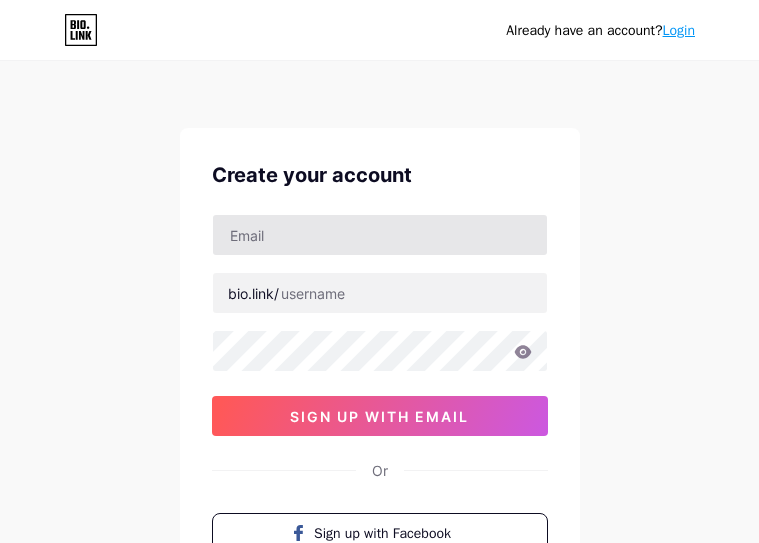 scroll, scrollTop: 0, scrollLeft: 0, axis: both 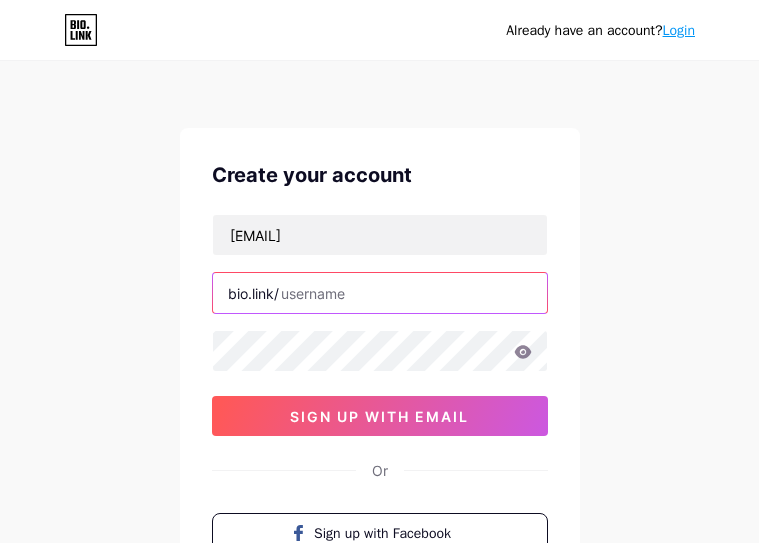 click at bounding box center (380, 293) 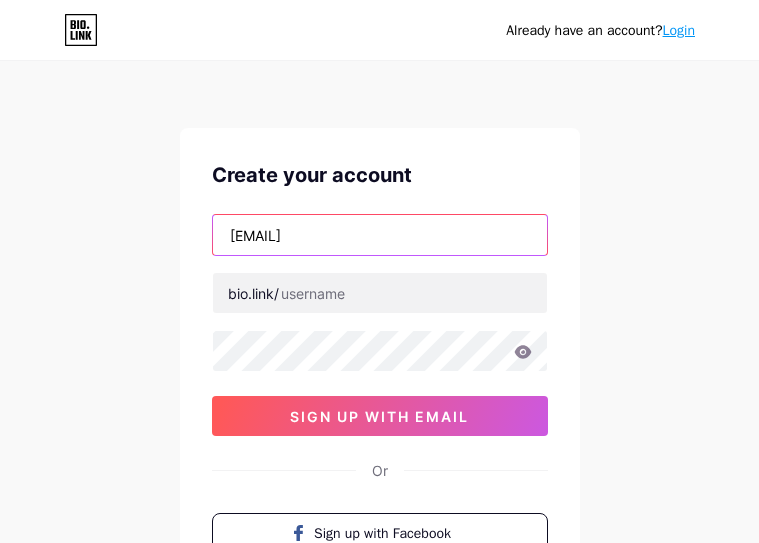click on "[EMAIL]" at bounding box center (380, 235) 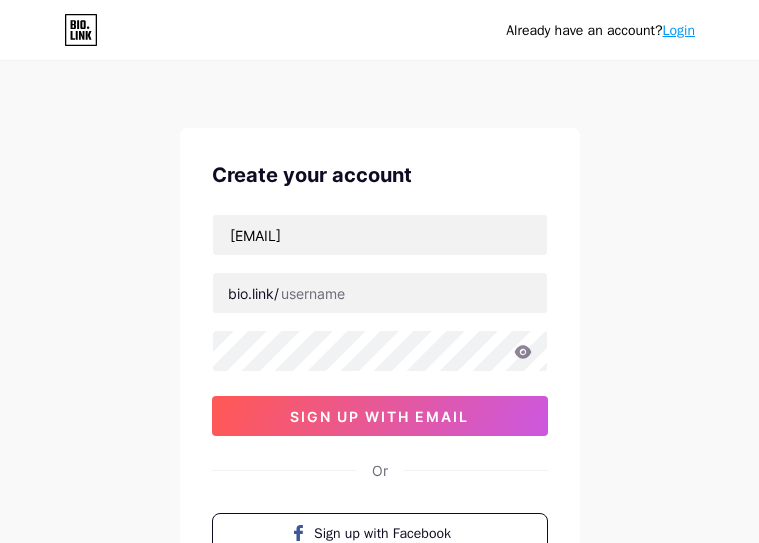 click on "Already have an account?  Login   Create your account     [EMAIL]     bio.link/                       sign up with email         Or       Sign up with Facebook
Sign up with Apple
By signing up, you agree to our  Terms of Service  and  Privacy Policy ." at bounding box center [379, 382] 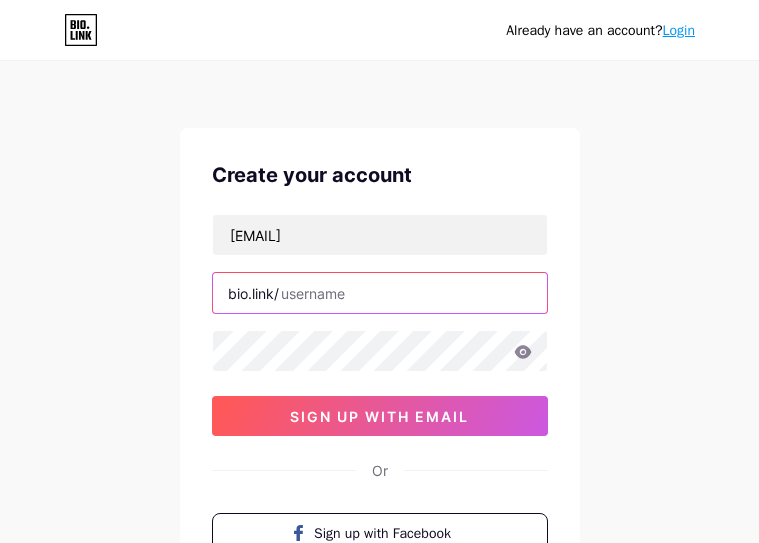 click at bounding box center [380, 293] 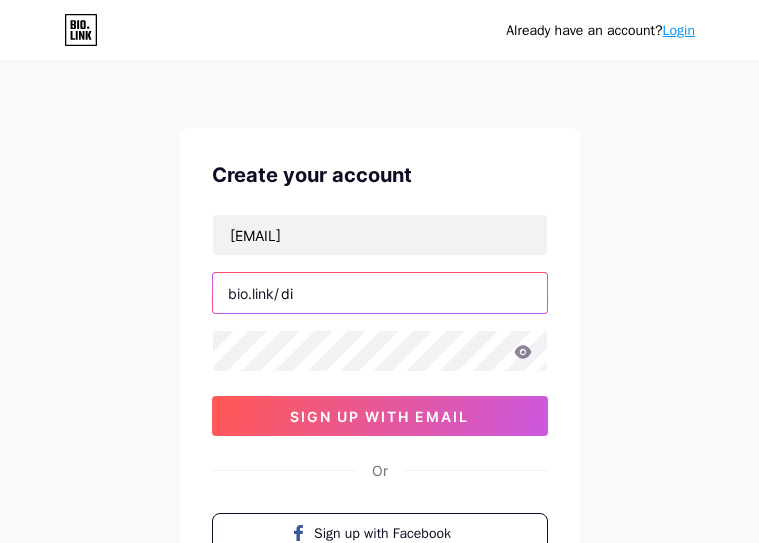 type on "d" 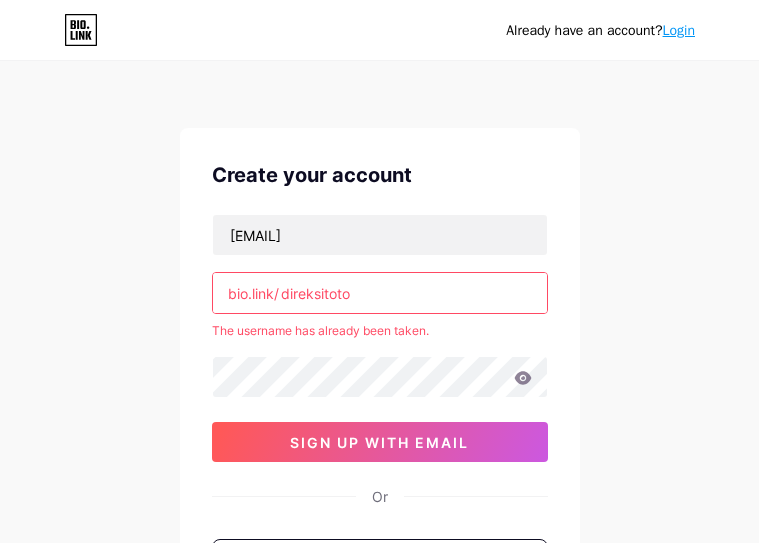 click on "direksitoto" at bounding box center [380, 293] 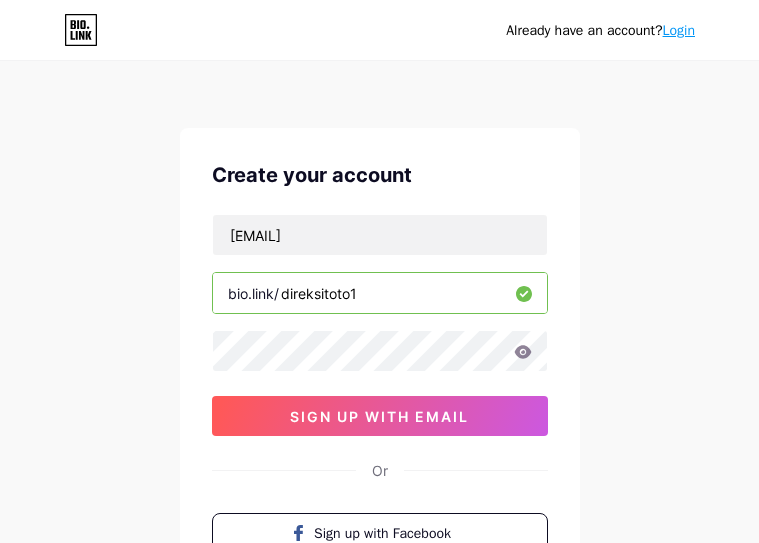 click on "direksitoto1" at bounding box center (380, 293) 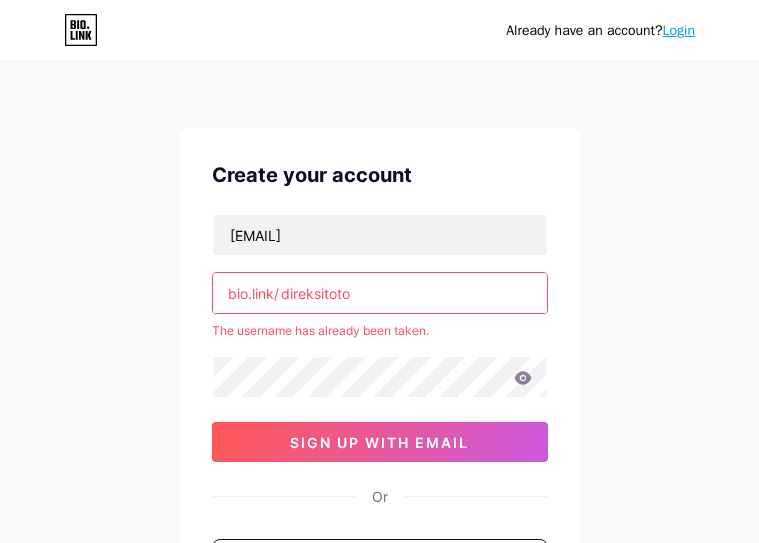 click on "direksitoto" at bounding box center (380, 293) 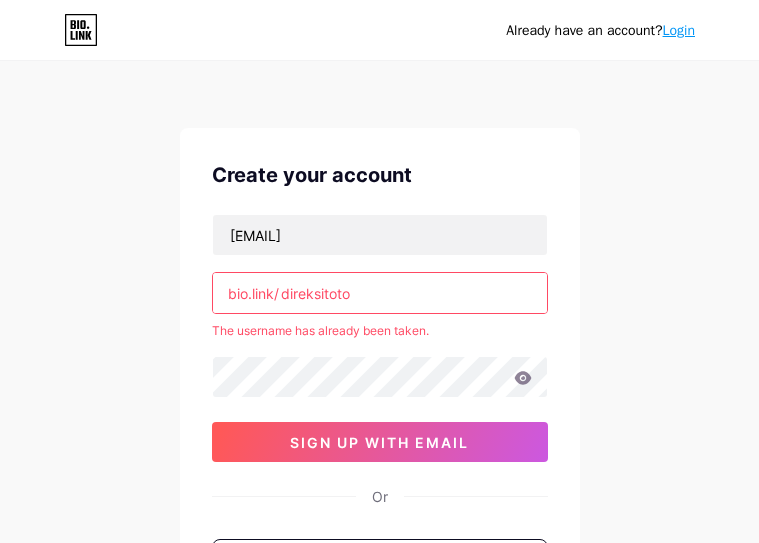 click on "direksitoto" at bounding box center (380, 293) 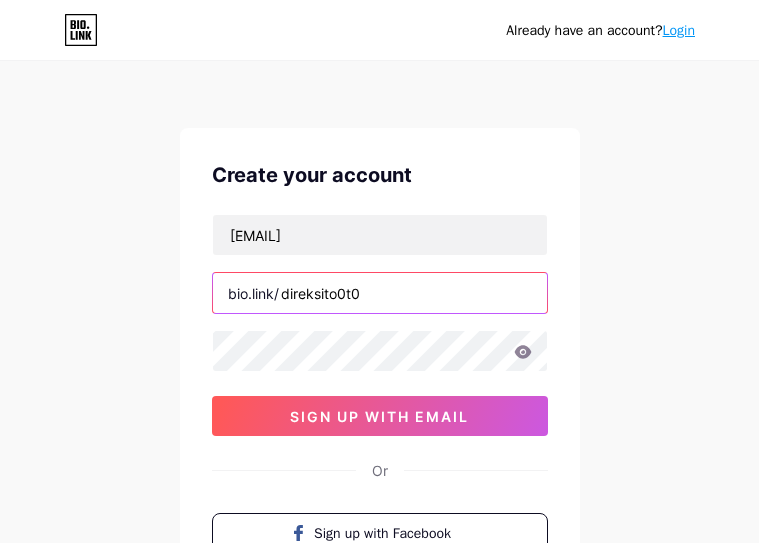 type on "direksito0t0" 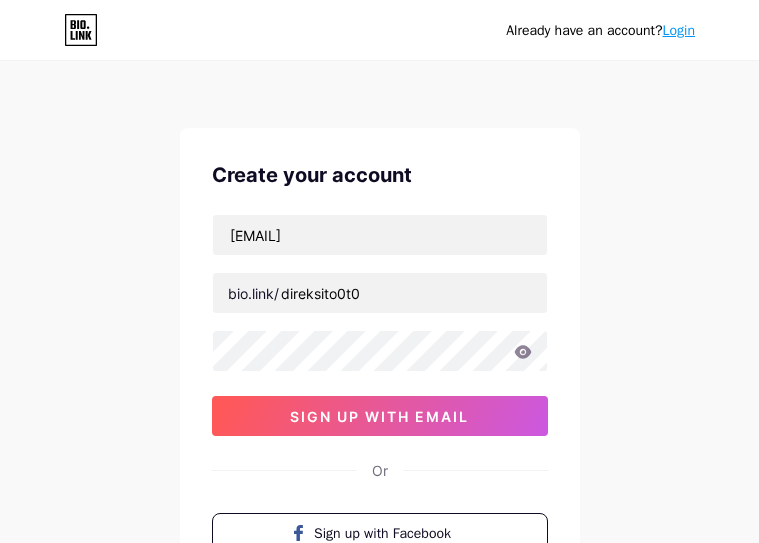 click on "Already have an account?  Login   Create your account     [EMAIL]     bio.link/   direksito0t0                     sign up with email         Or       Sign up with Facebook
Sign up with Apple
By signing up, you agree to our  Terms of Service  and  Privacy Policy ." at bounding box center [379, 382] 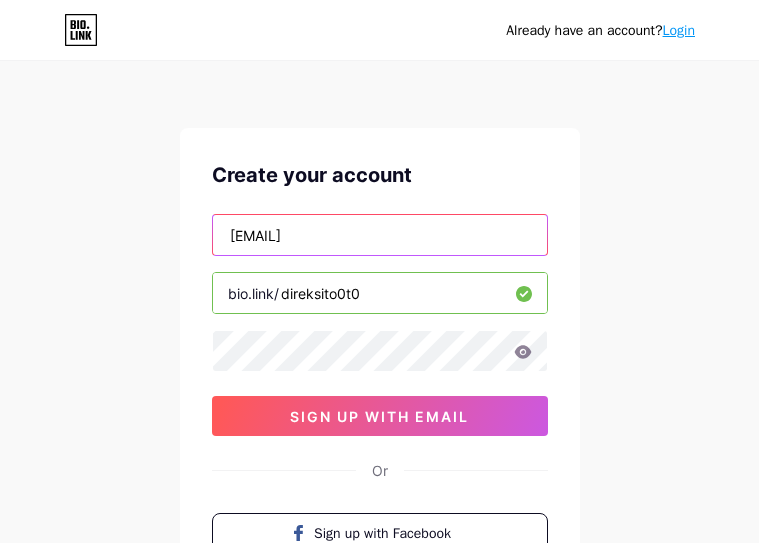 click on "[EMAIL]" at bounding box center [380, 235] 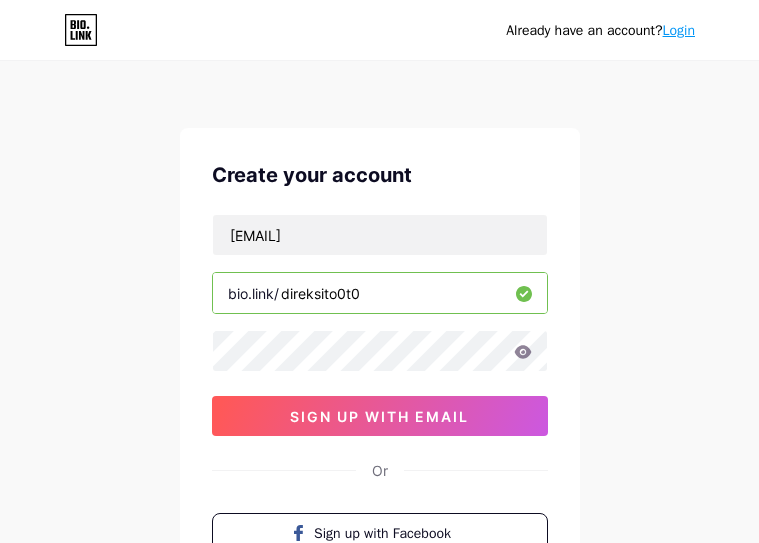 click on "Already have an account?  Login   Create your account     [EMAIL]     bio.link/   direksito0t0                     sign up with email         Or       Sign up with Facebook
Sign up with Apple
By signing up, you agree to our  Terms of Service  and  Privacy Policy ." at bounding box center [379, 382] 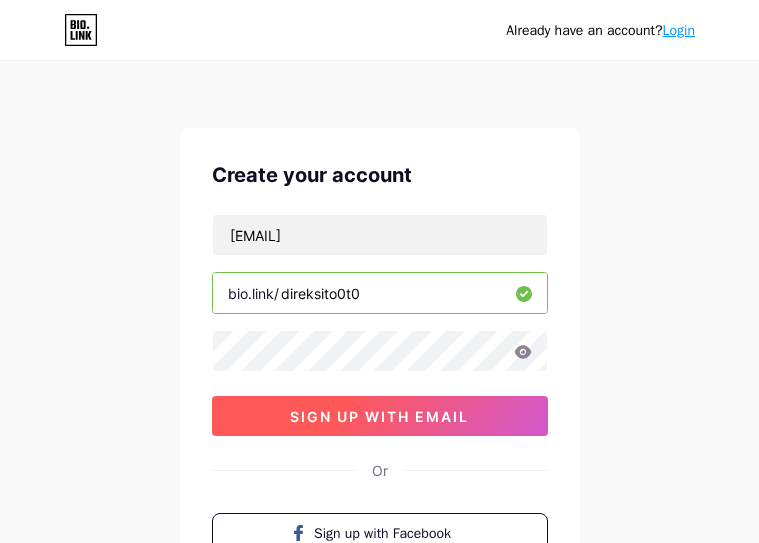 click on "sign up with email" at bounding box center [380, 416] 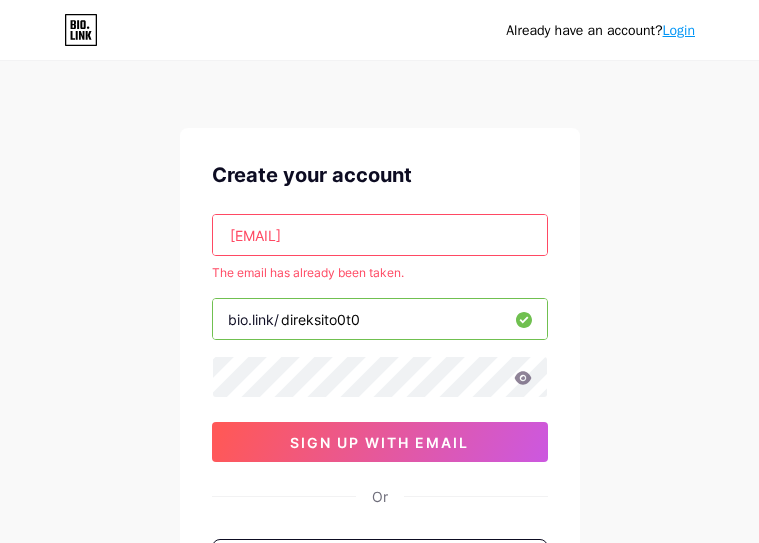 click on "[EMAIL]" at bounding box center (380, 235) 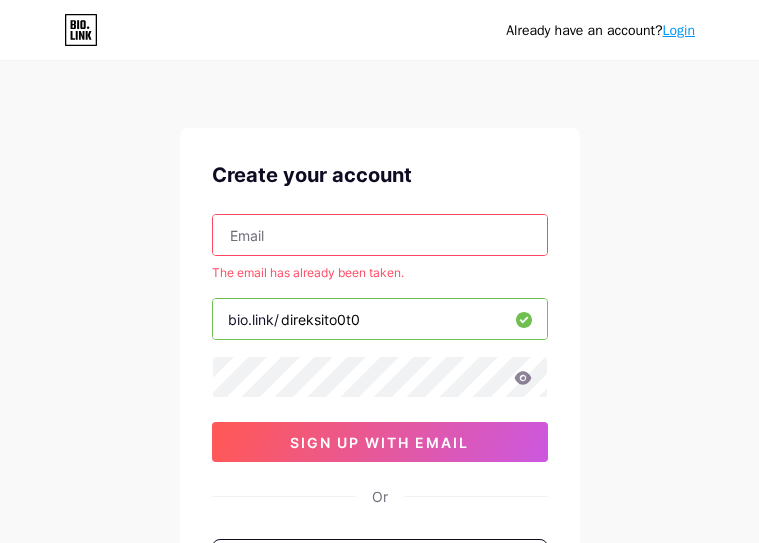 click at bounding box center (380, 235) 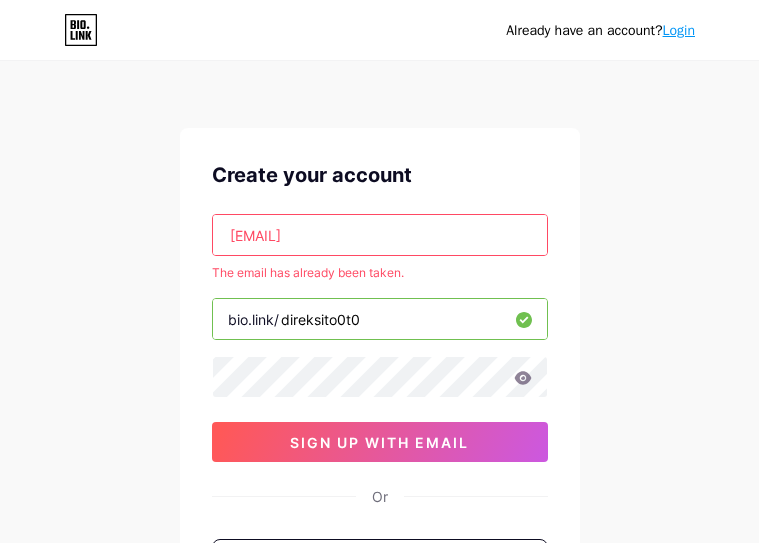 type on "[EMAIL]" 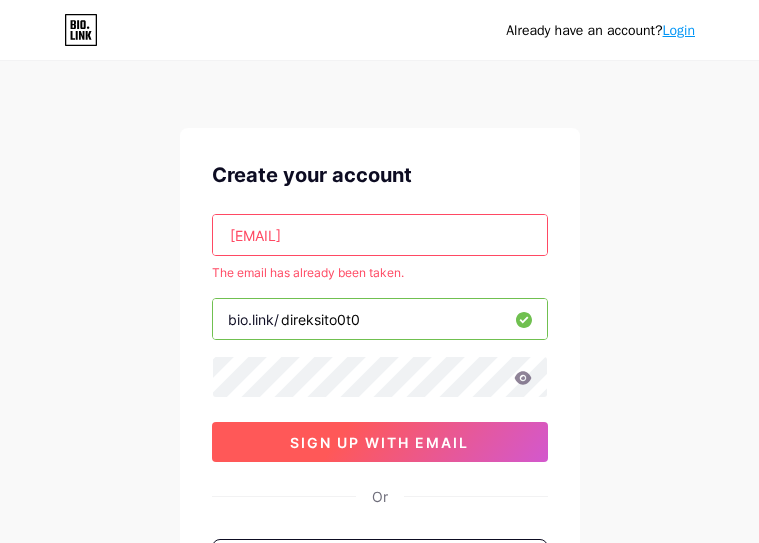 click on "sign up with email" at bounding box center (379, 442) 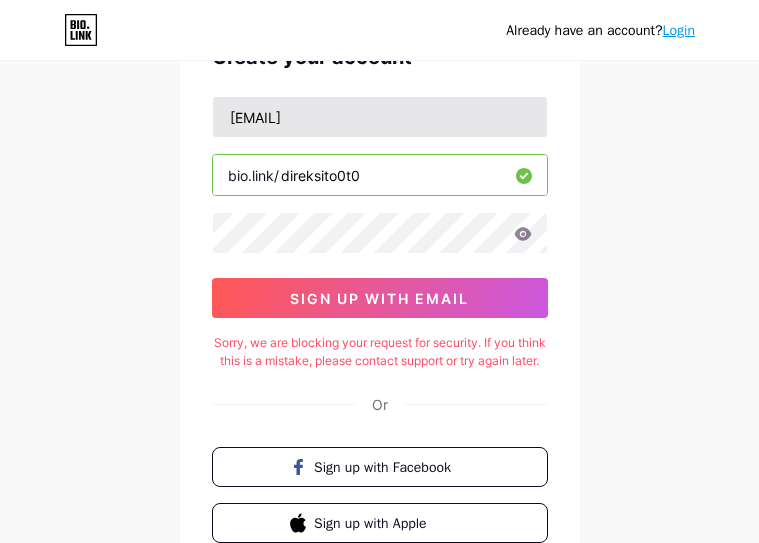 scroll, scrollTop: 0, scrollLeft: 0, axis: both 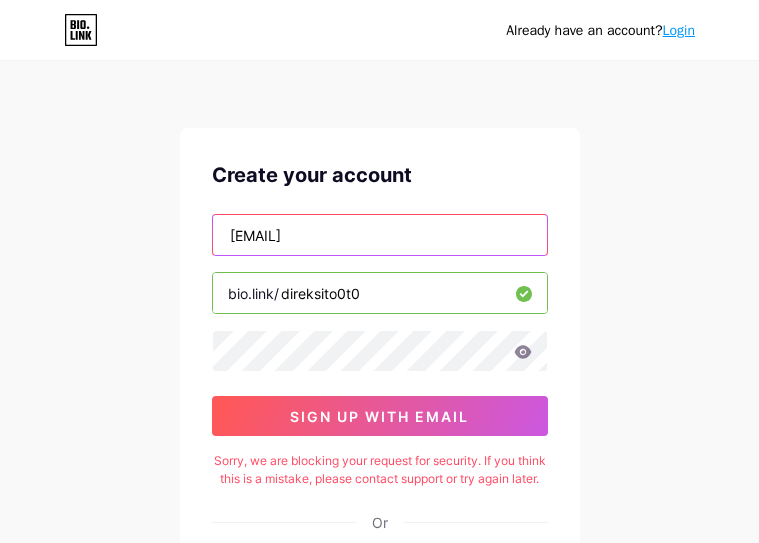 click on "[EMAIL]" at bounding box center (380, 235) 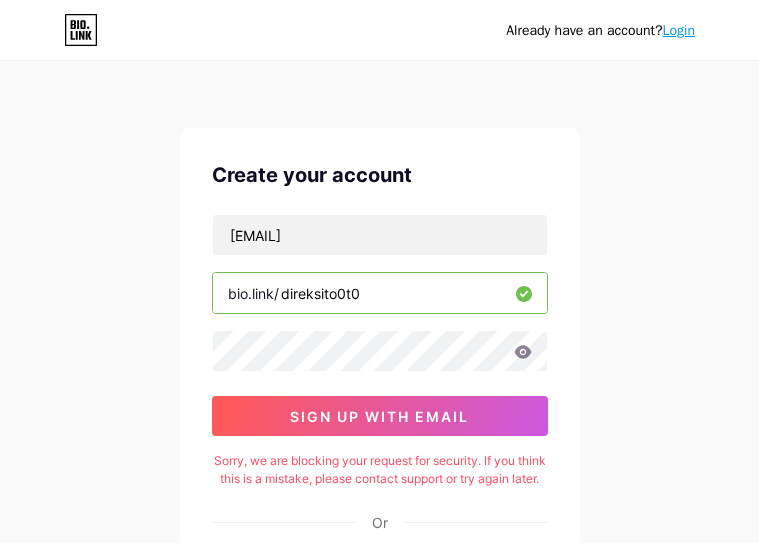 click on "Already have an account?  Login" at bounding box center (600, 30) 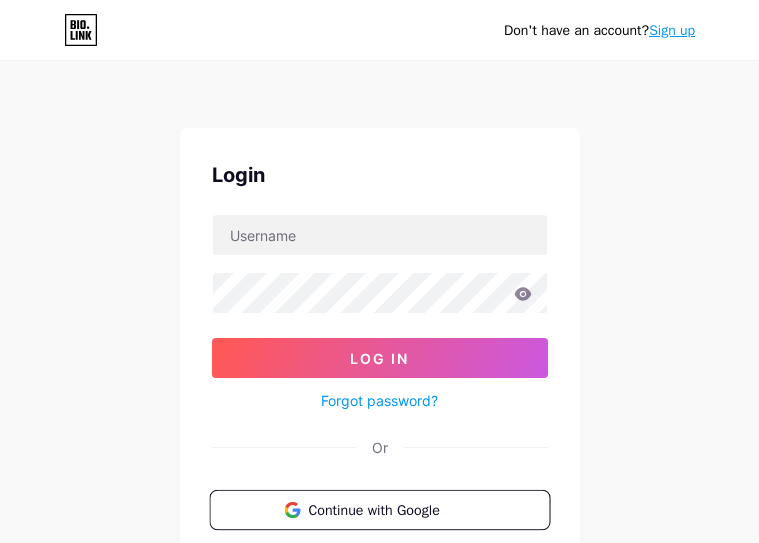 click on "Continue with Google" at bounding box center (391, 509) 